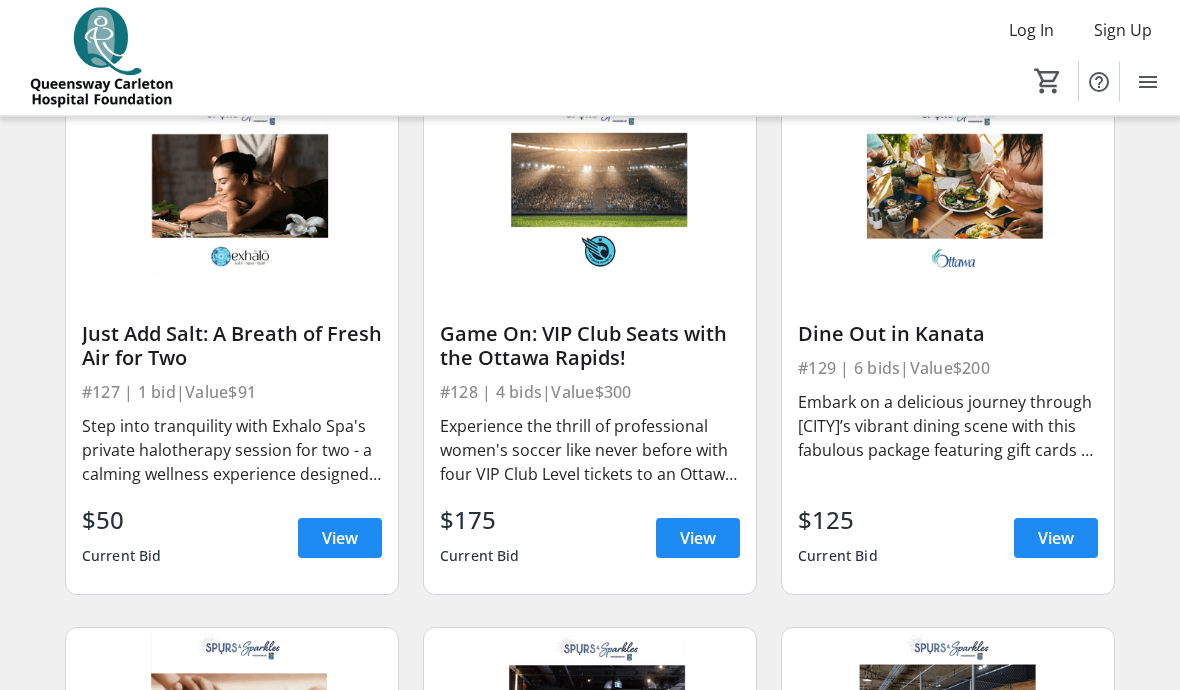 scroll, scrollTop: 3412, scrollLeft: 0, axis: vertical 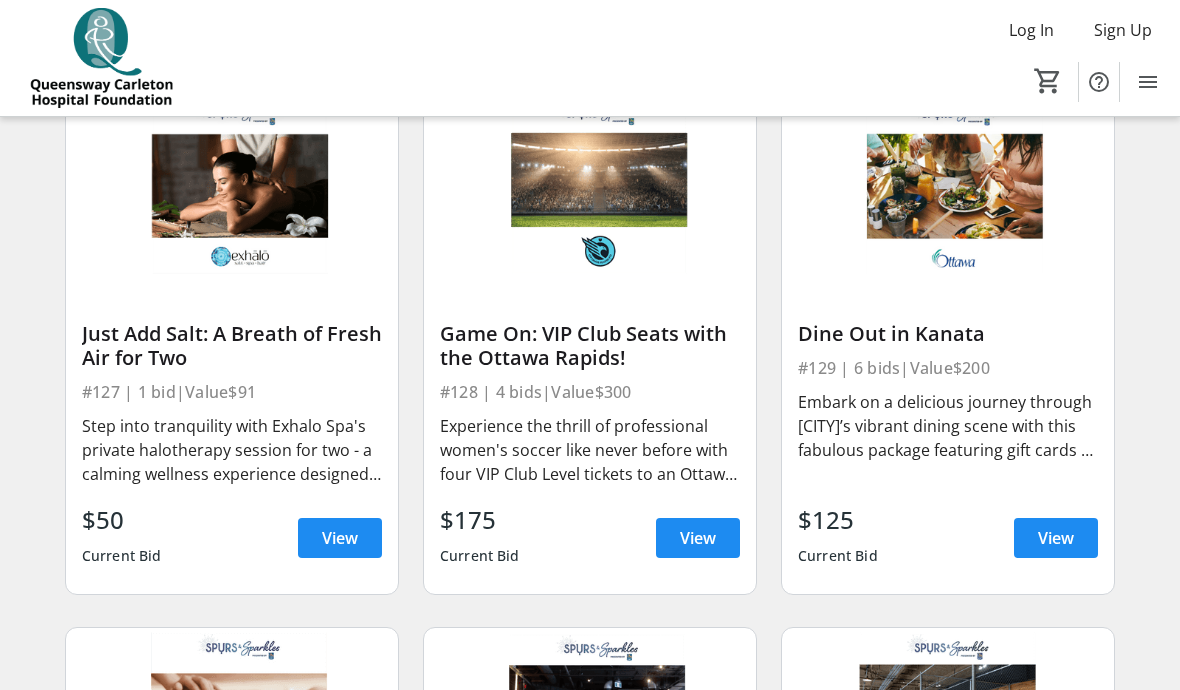 click on "View" at bounding box center (1056, 538) 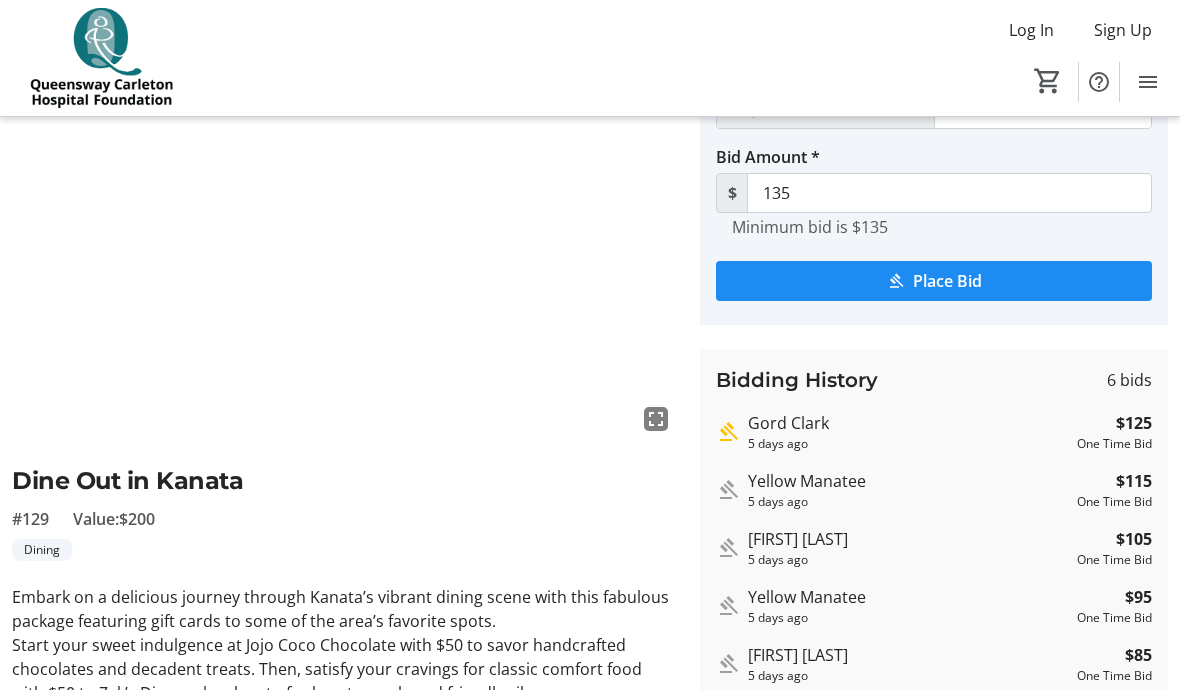 scroll, scrollTop: 0, scrollLeft: 0, axis: both 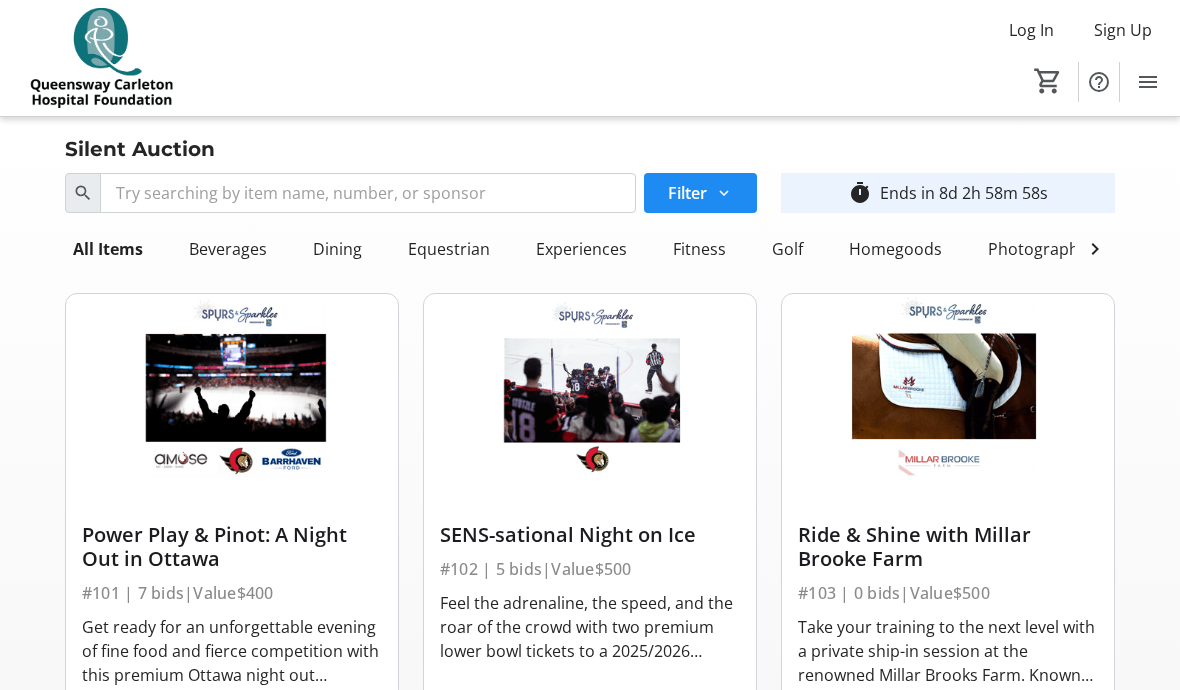 click on "SENS-sational Night on Ice" at bounding box center [590, 535] 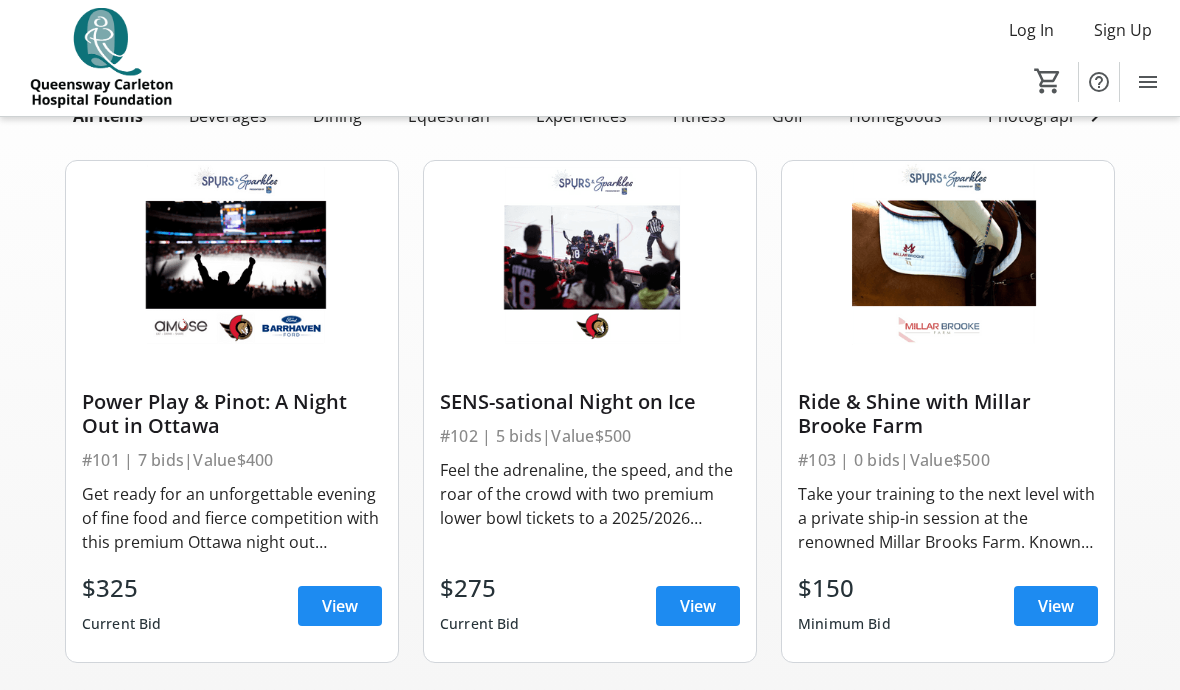scroll, scrollTop: 136, scrollLeft: 0, axis: vertical 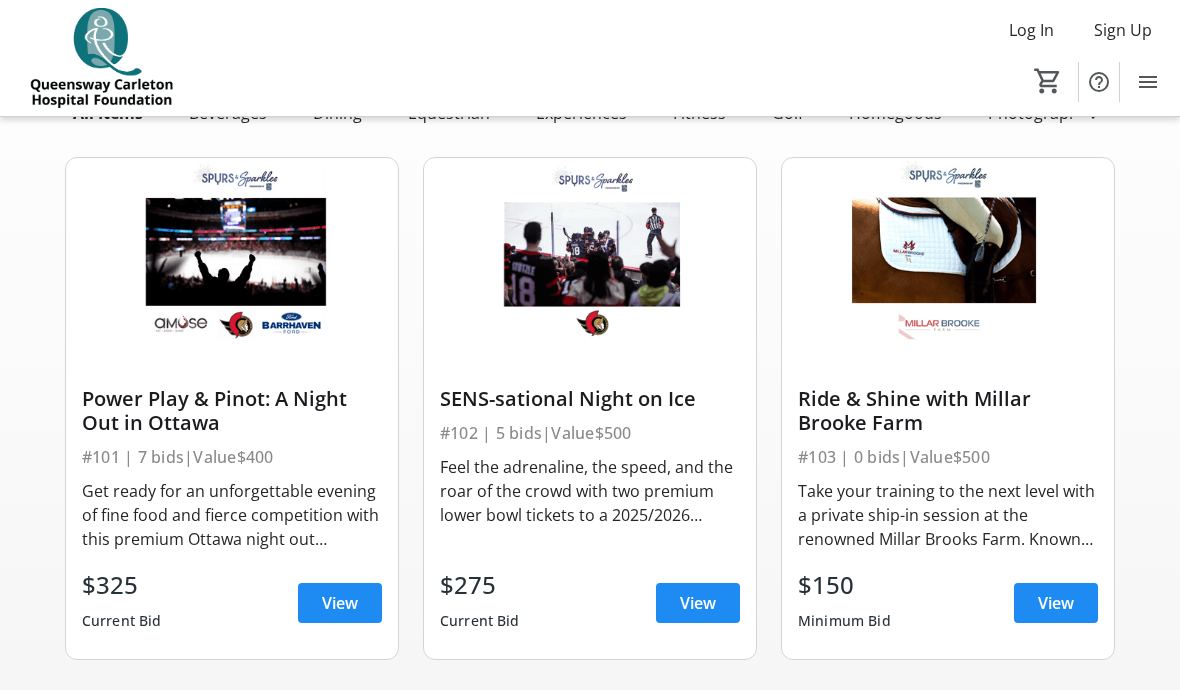 click on "View" at bounding box center [340, 603] 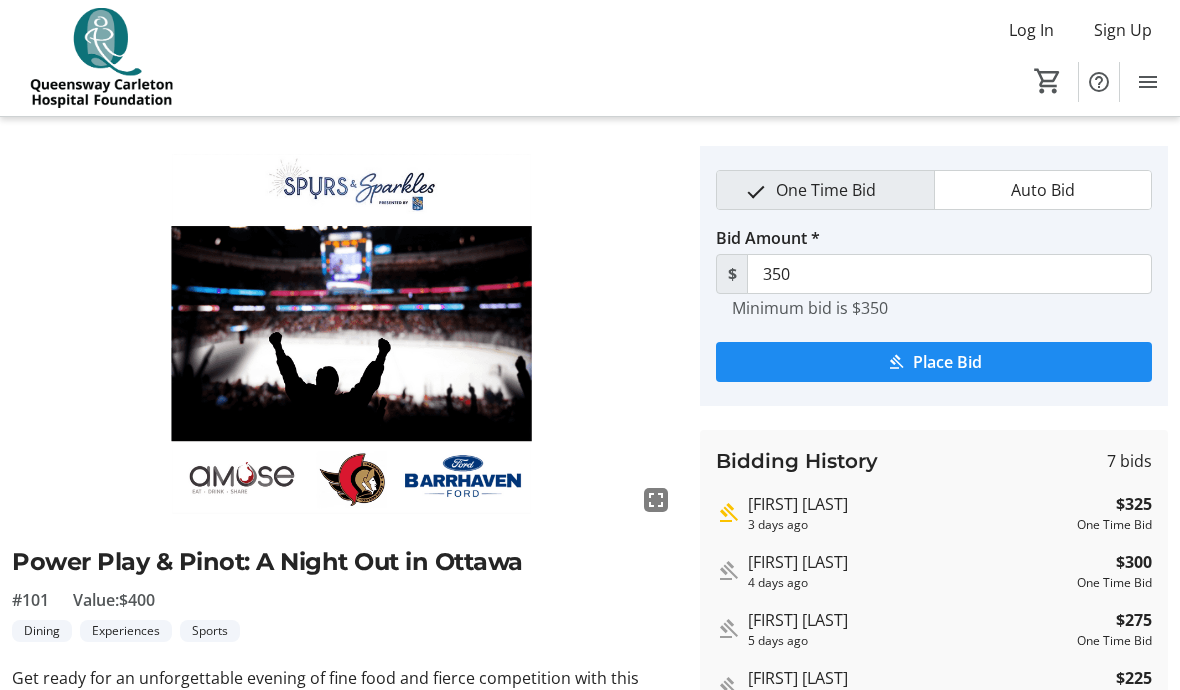 scroll, scrollTop: 0, scrollLeft: 0, axis: both 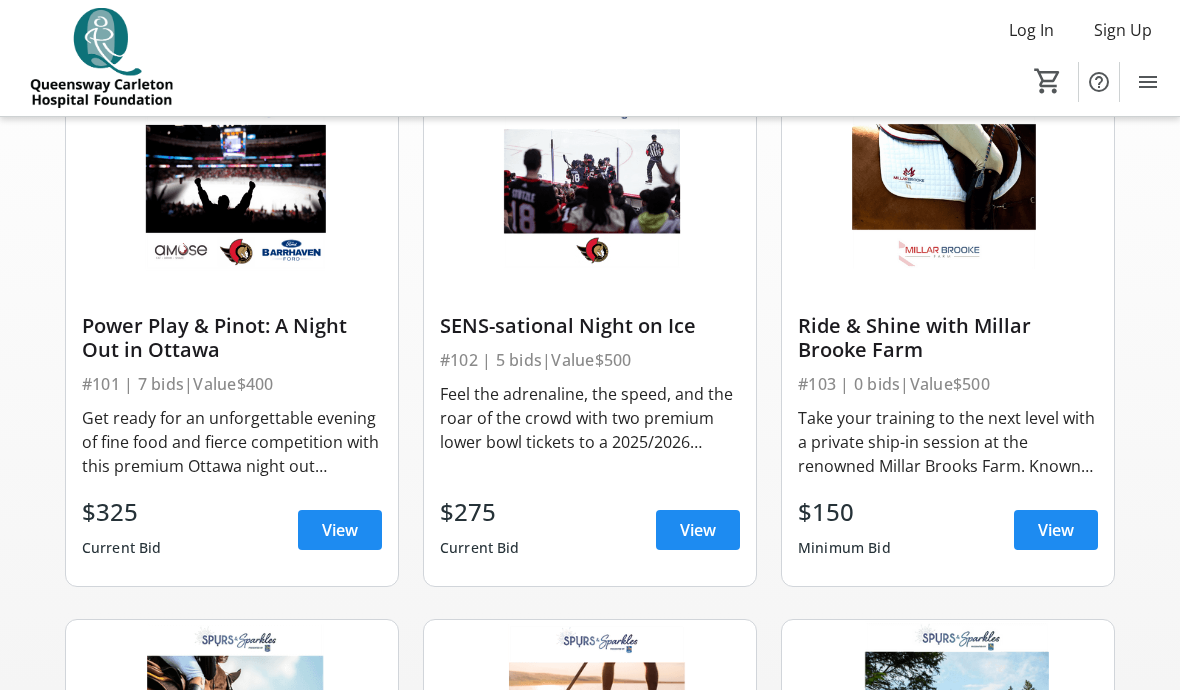 click at bounding box center [698, 530] 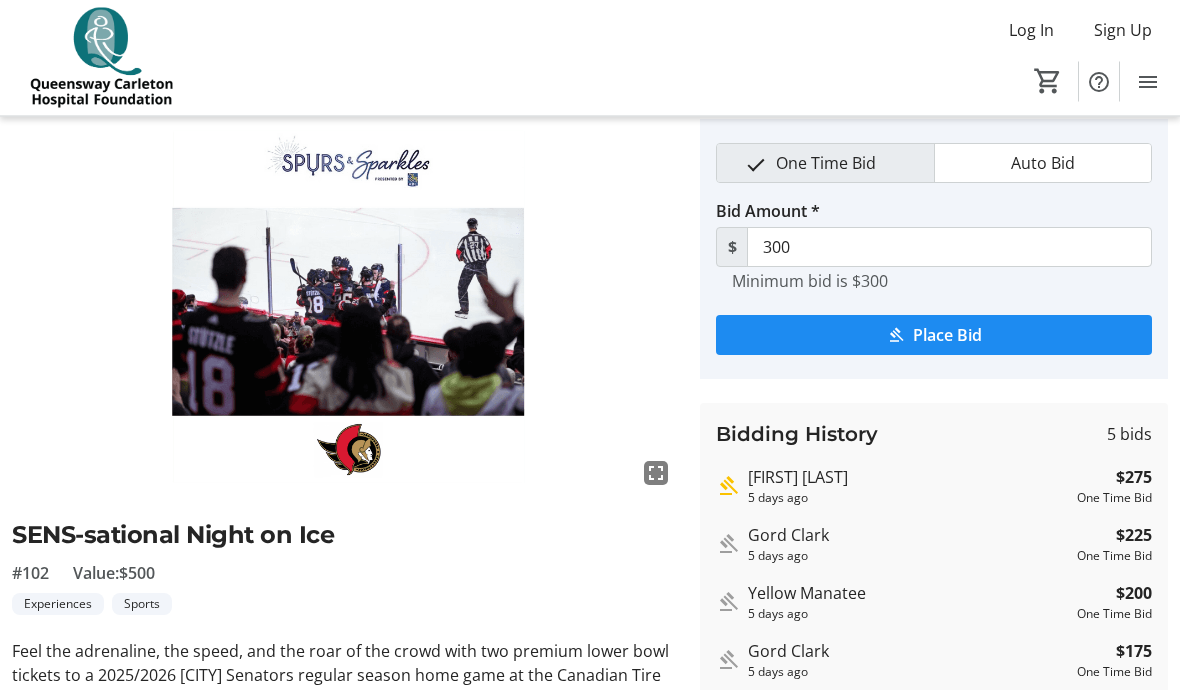 scroll, scrollTop: 0, scrollLeft: 0, axis: both 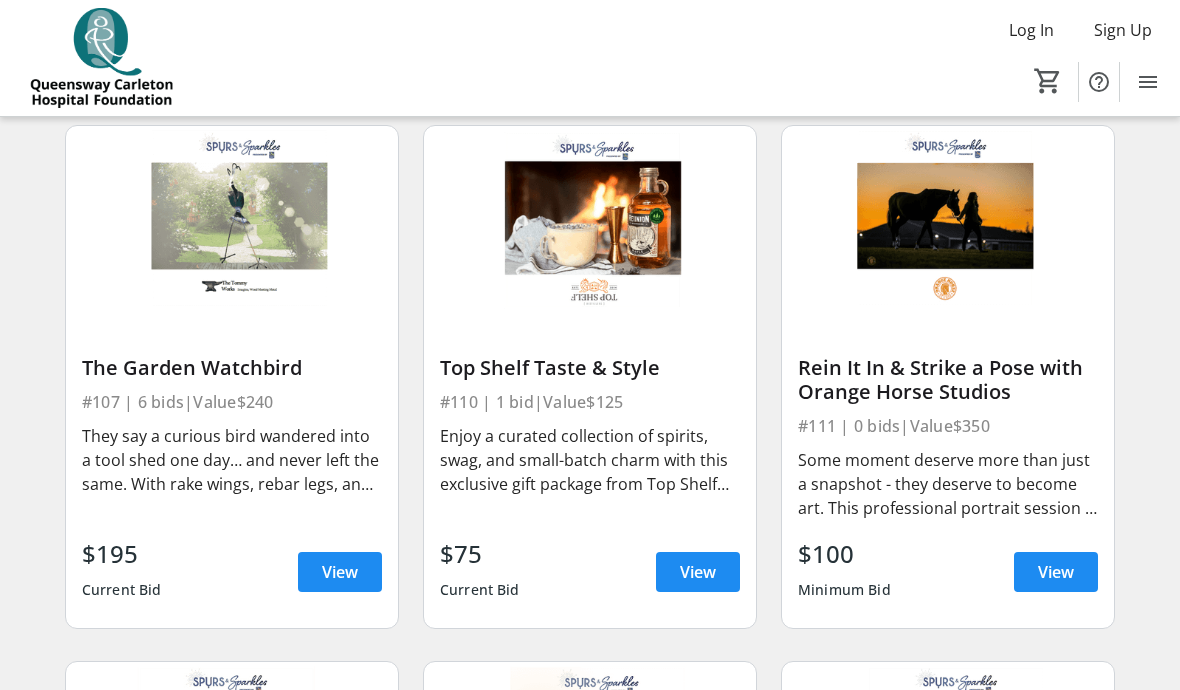 click on "View" at bounding box center [698, 572] 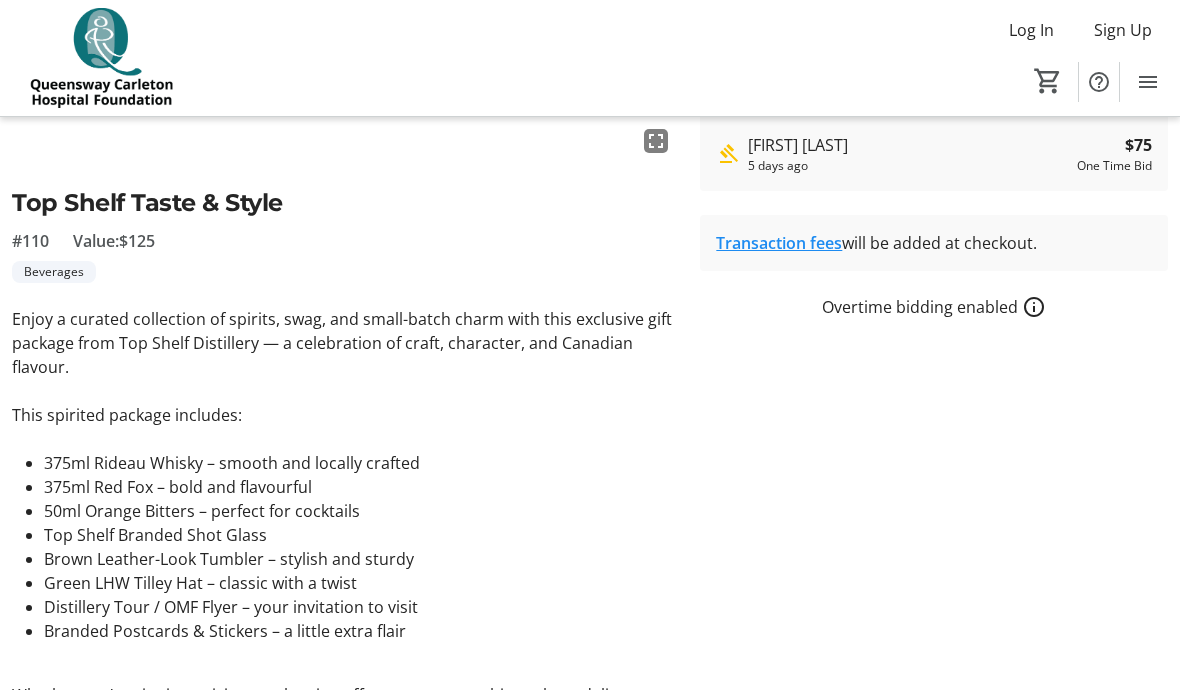 scroll, scrollTop: 431, scrollLeft: 0, axis: vertical 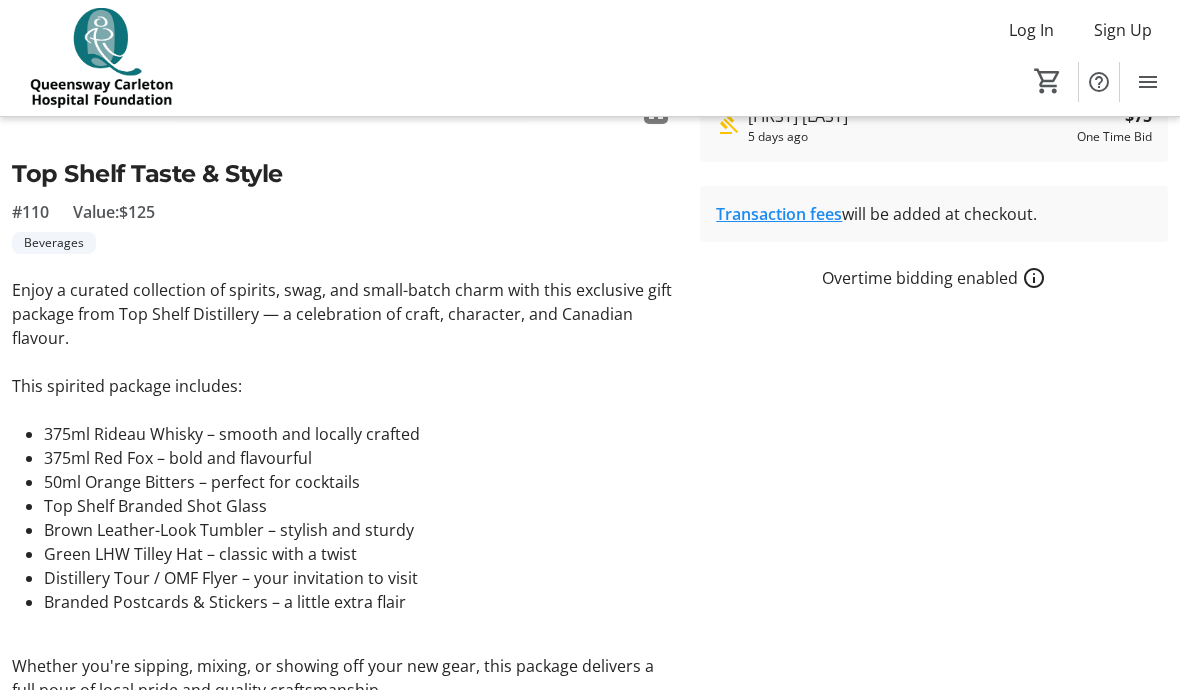 click 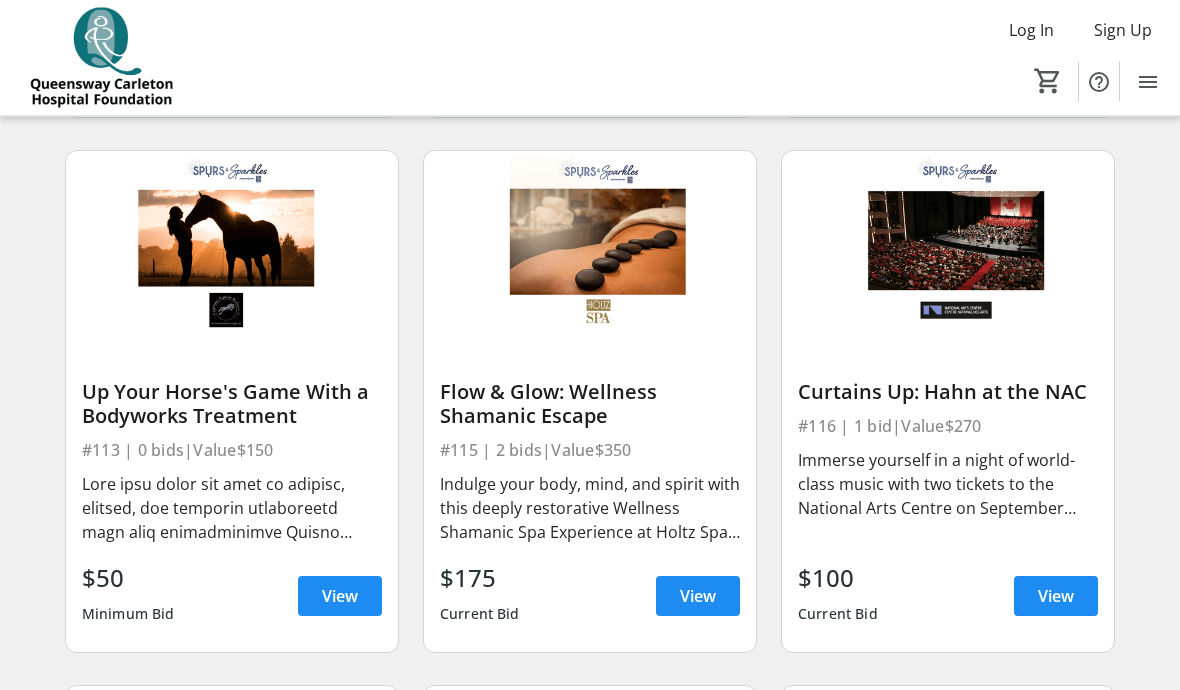 scroll, scrollTop: 1749, scrollLeft: 0, axis: vertical 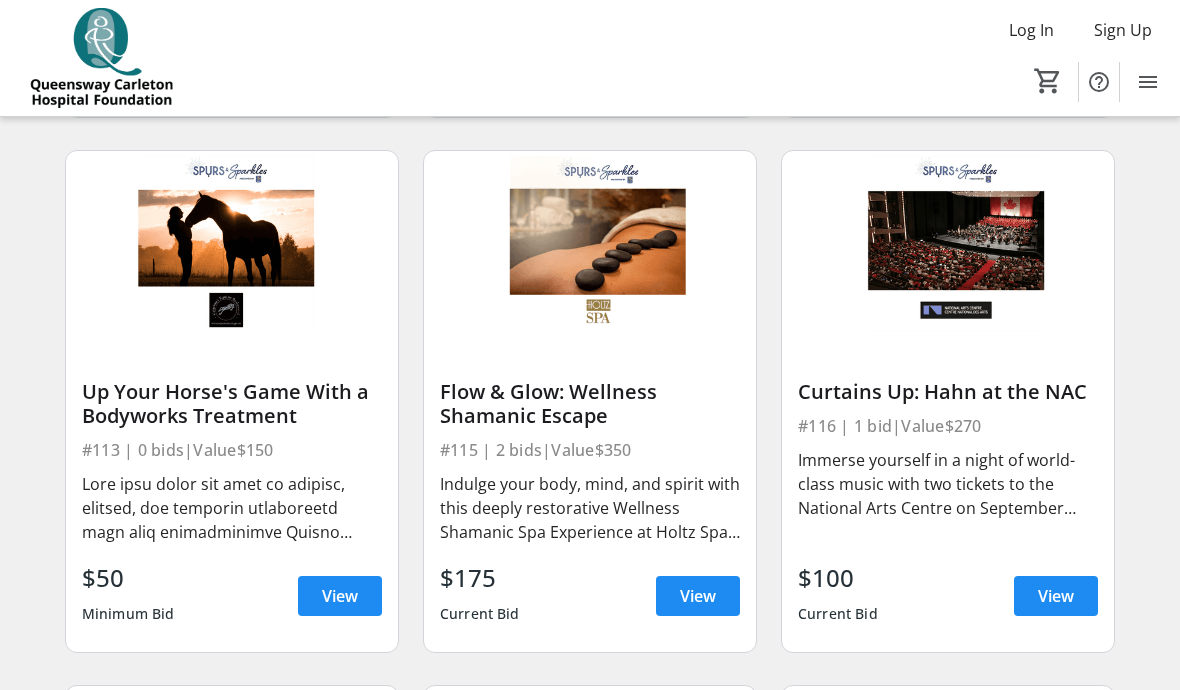 click on "View" at bounding box center [698, 596] 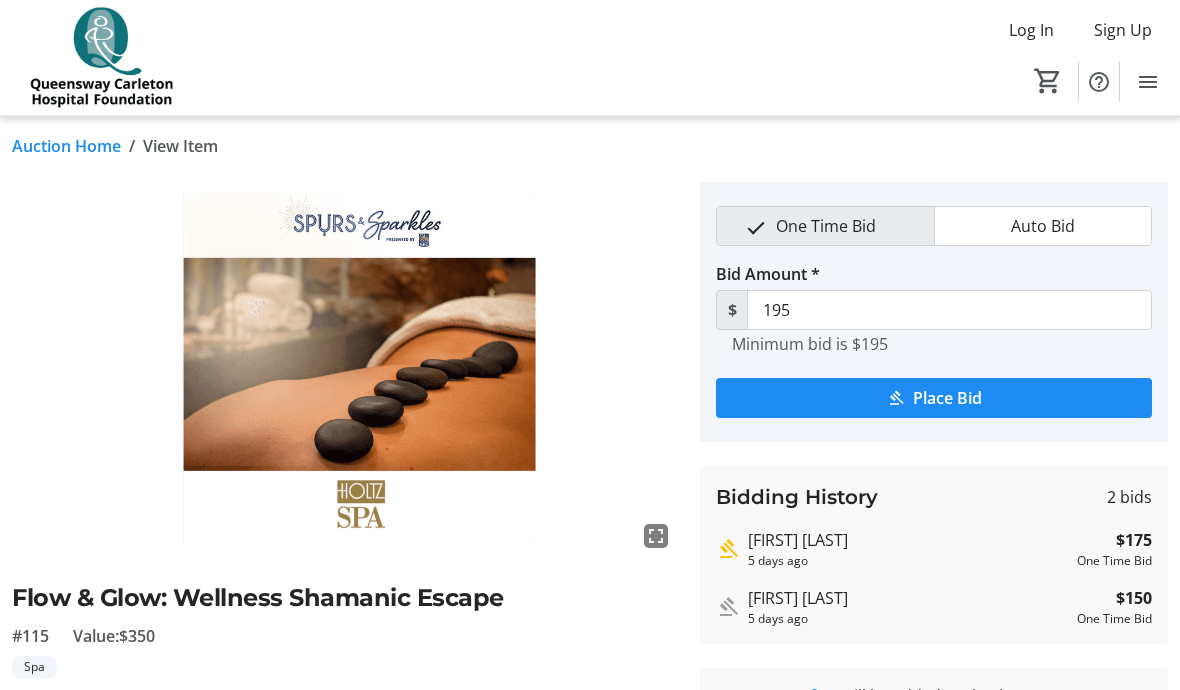 scroll, scrollTop: 0, scrollLeft: 0, axis: both 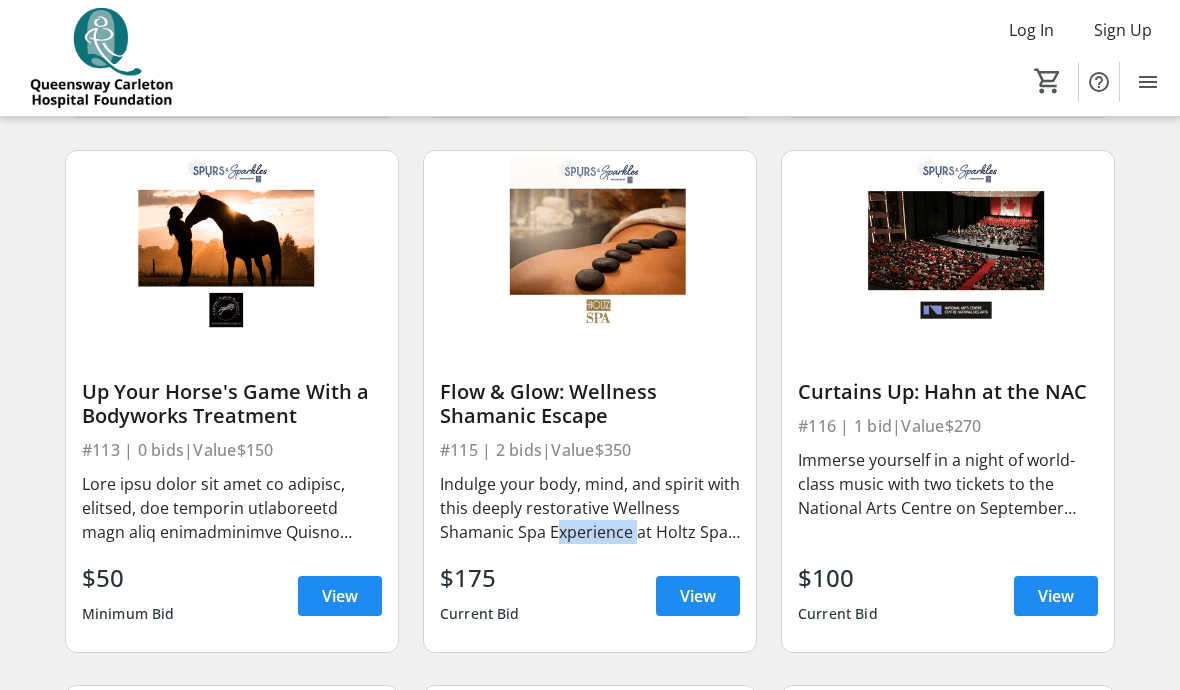click on "Curtains Up: Hahn at the NAC   #116 | 1 bid   |   Value   $270   Immerse yourself in a night of world-class music with two tickets to the National Arts Centre on September 17th, featuring the return of Grammy Award–winning violinist Hilary Hahn. This unforgettable evening will premiere a brand-new violin concerto by Søren Nils Eichberg, one of Hahn’s closest collaborators. Inspired by the dramatic contrasts in the works of Caravaggio and Rembrandt, Eichberg composition casts the solo violin as a flickering flame in darkness—growing in strength, clarity, and warmth as the music unfolds. Whether you're a seasoned classical fan or simply looking for a breathtaking cultural experience, this performance promises emotion, artistry, and brilliance on the NAC stage.   $100  Current Bid  View" at bounding box center [948, 494] 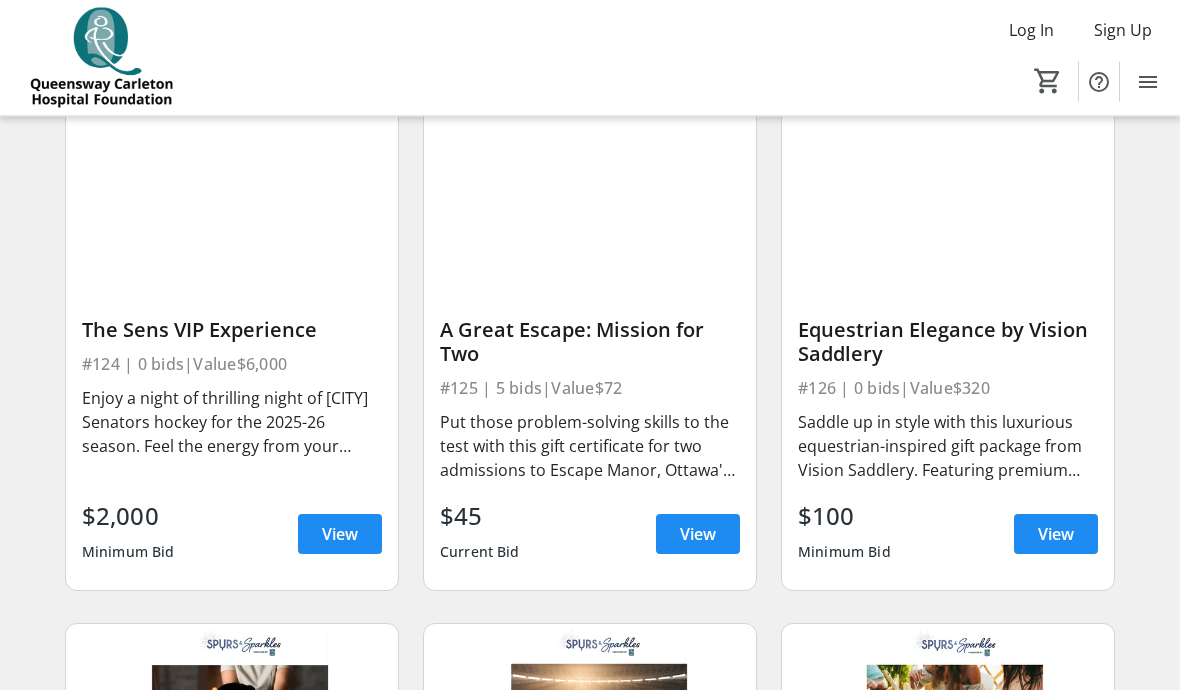 scroll, scrollTop: 2882, scrollLeft: 0, axis: vertical 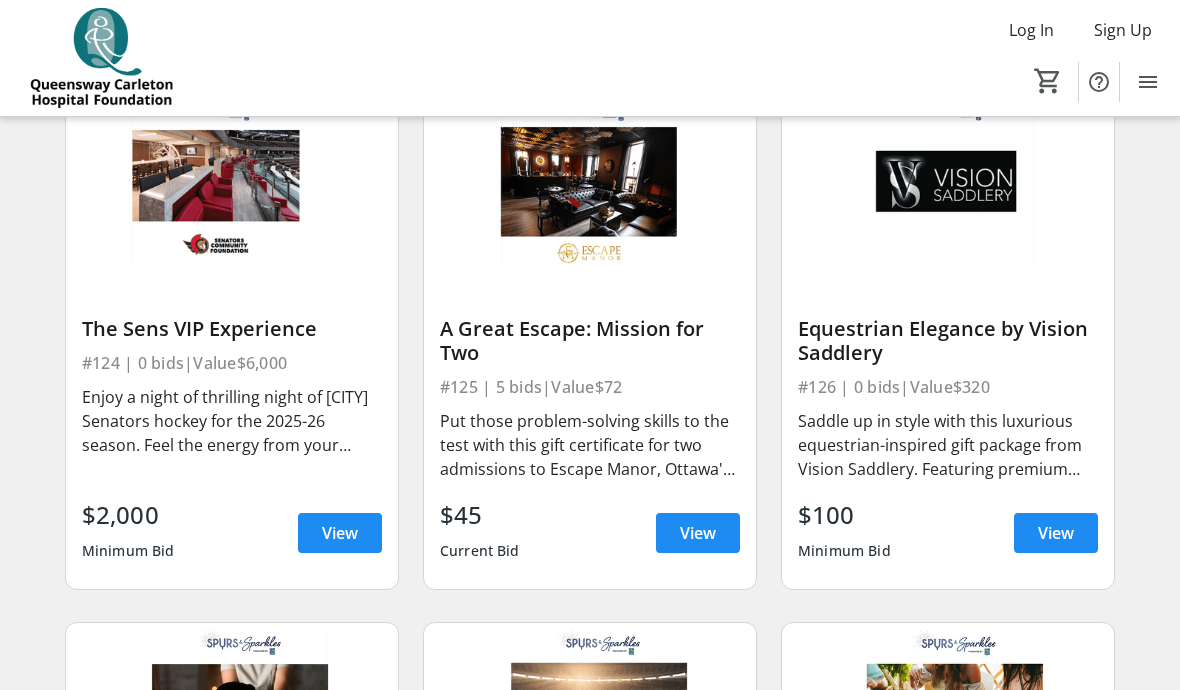 click on "View" at bounding box center [340, 533] 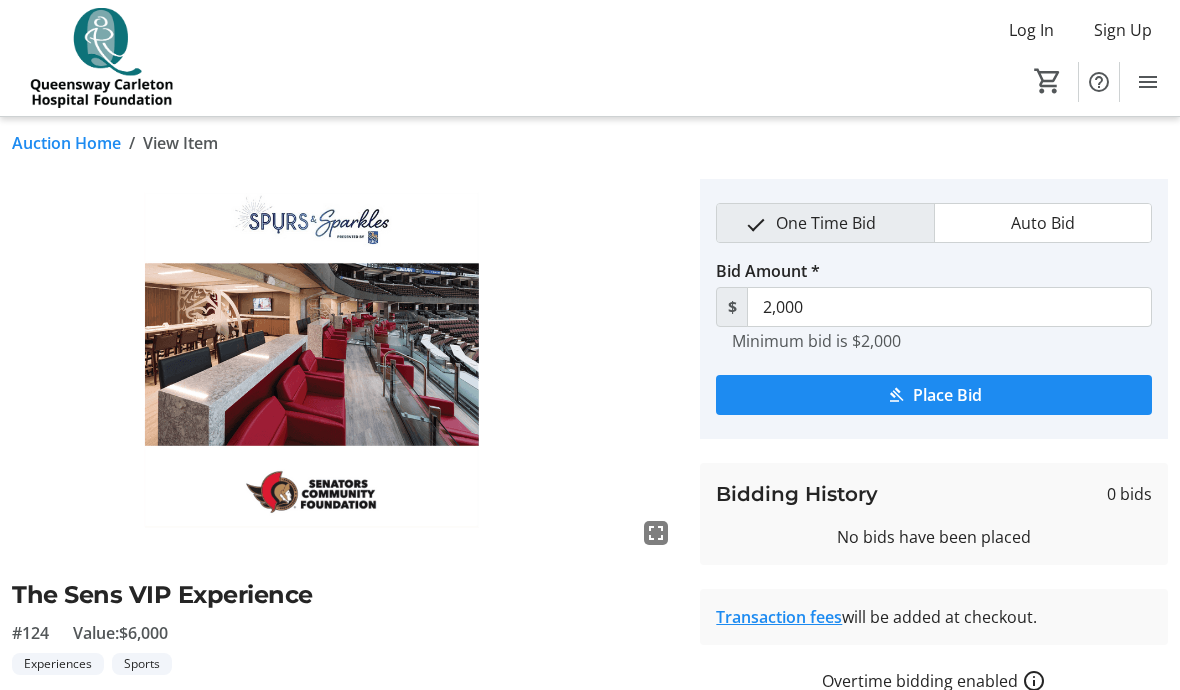 scroll, scrollTop: 5, scrollLeft: 0, axis: vertical 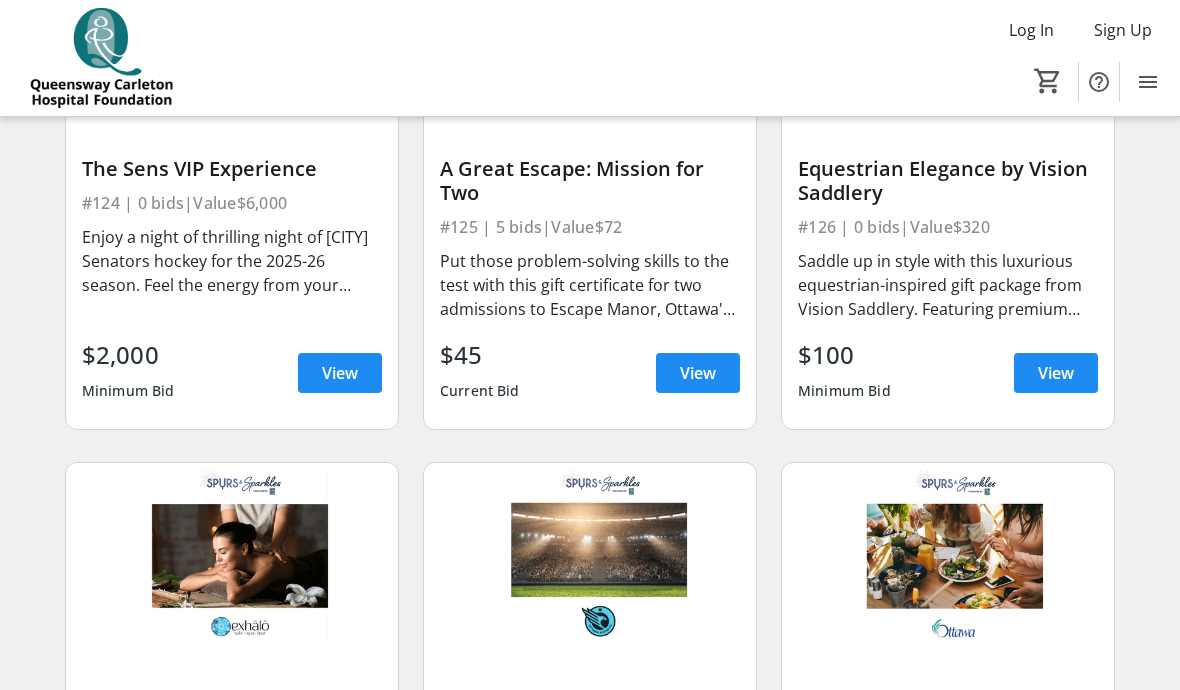 click on "View" at bounding box center (698, 373) 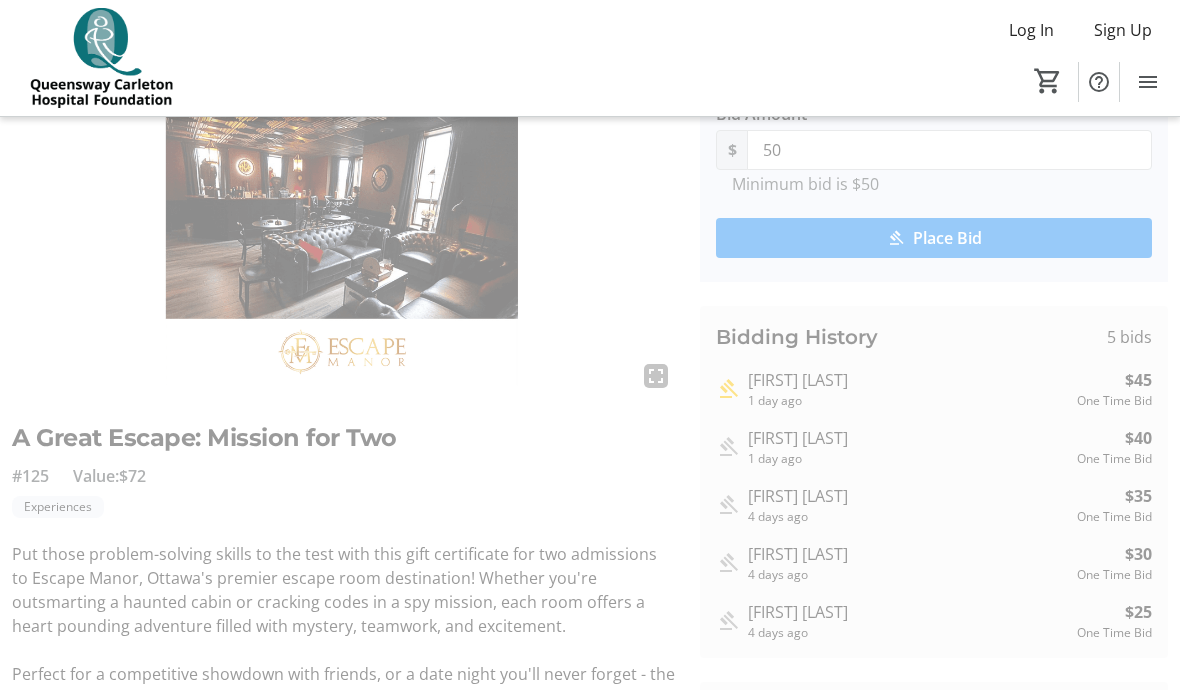 scroll, scrollTop: 0, scrollLeft: 0, axis: both 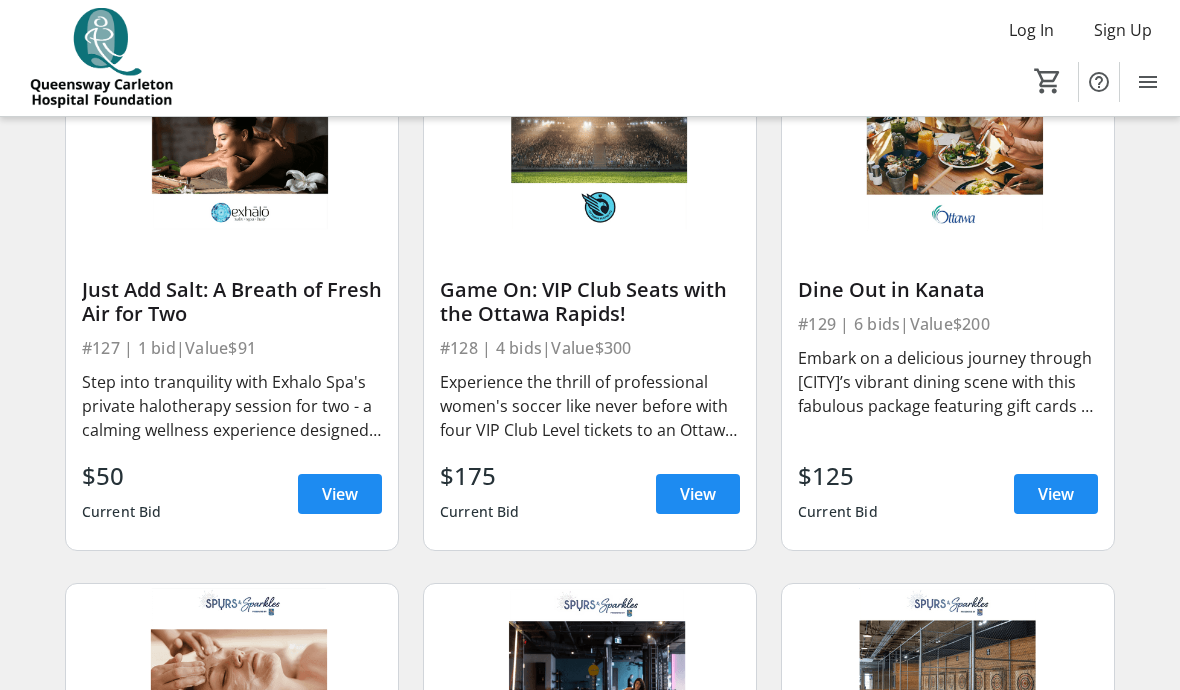 click on "View" at bounding box center (340, 494) 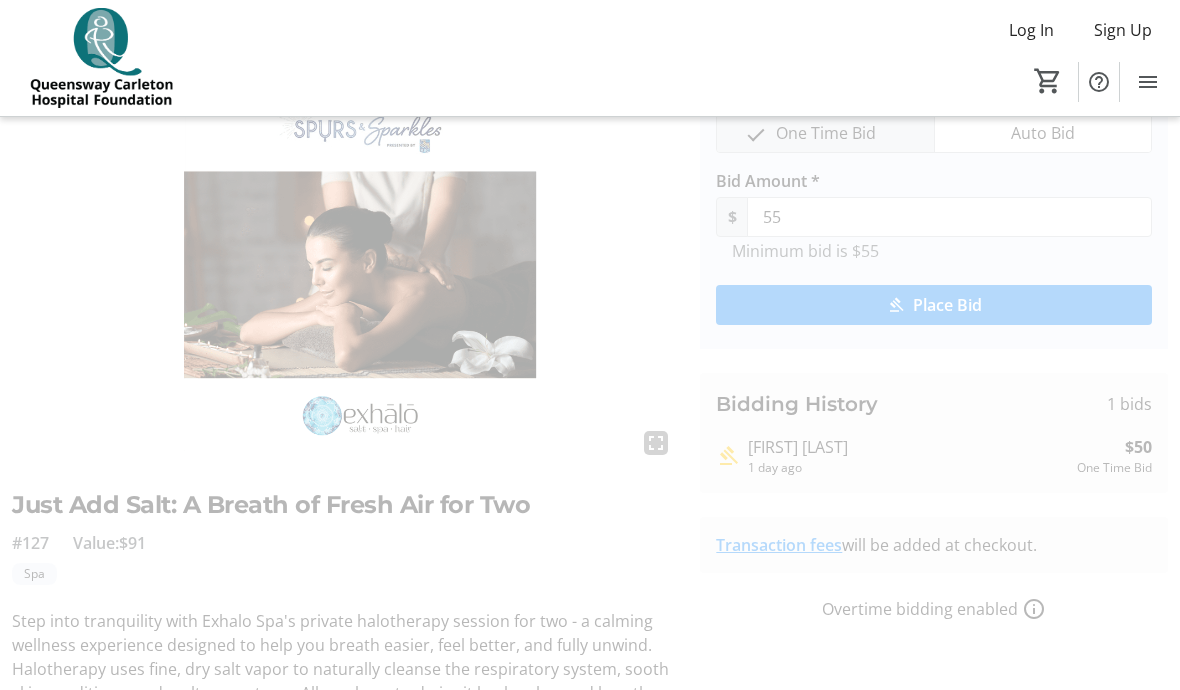 scroll, scrollTop: 0, scrollLeft: 0, axis: both 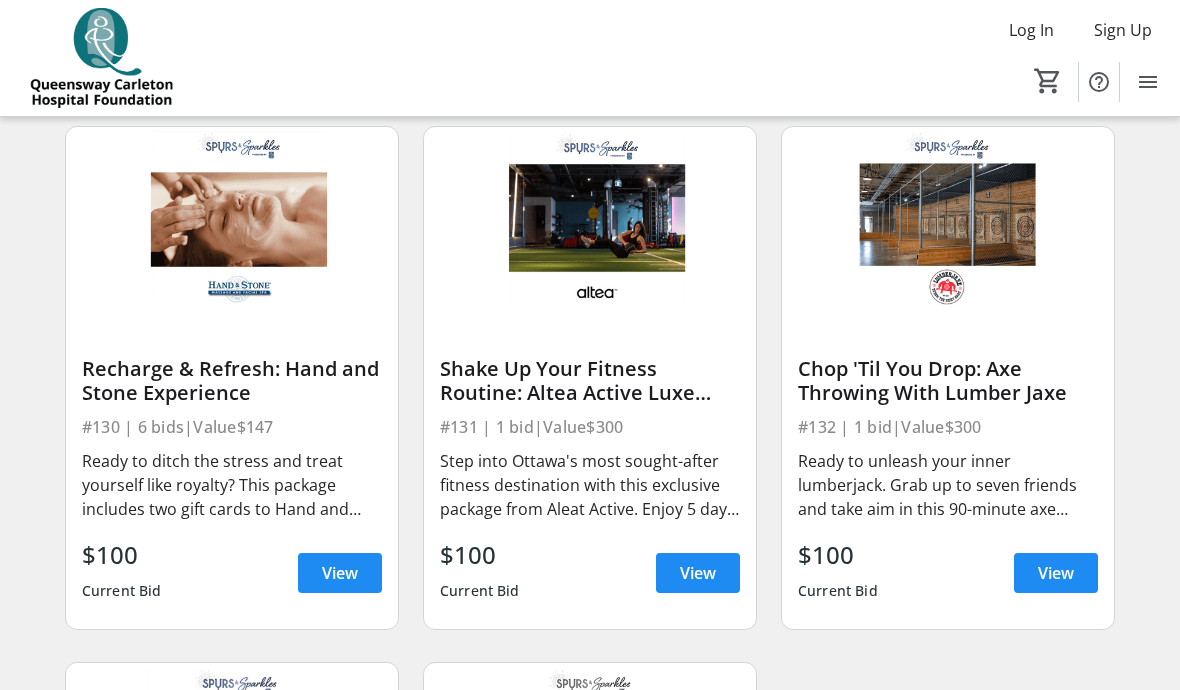 click on "View" at bounding box center (340, 573) 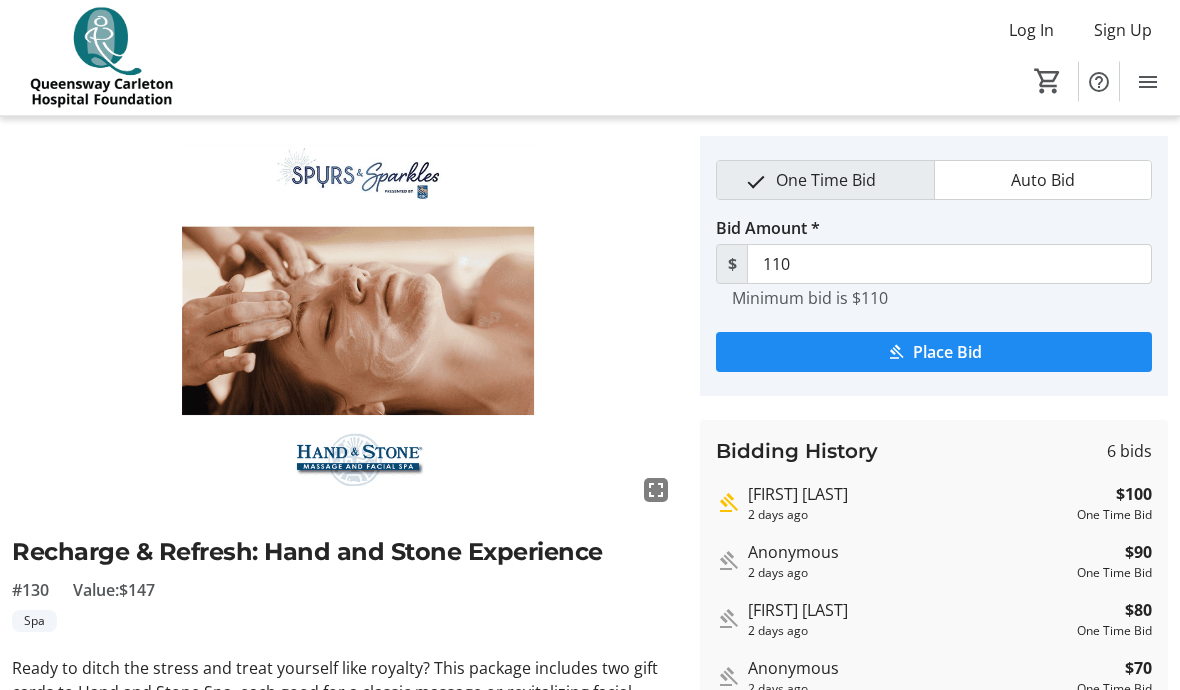 scroll, scrollTop: 0, scrollLeft: 0, axis: both 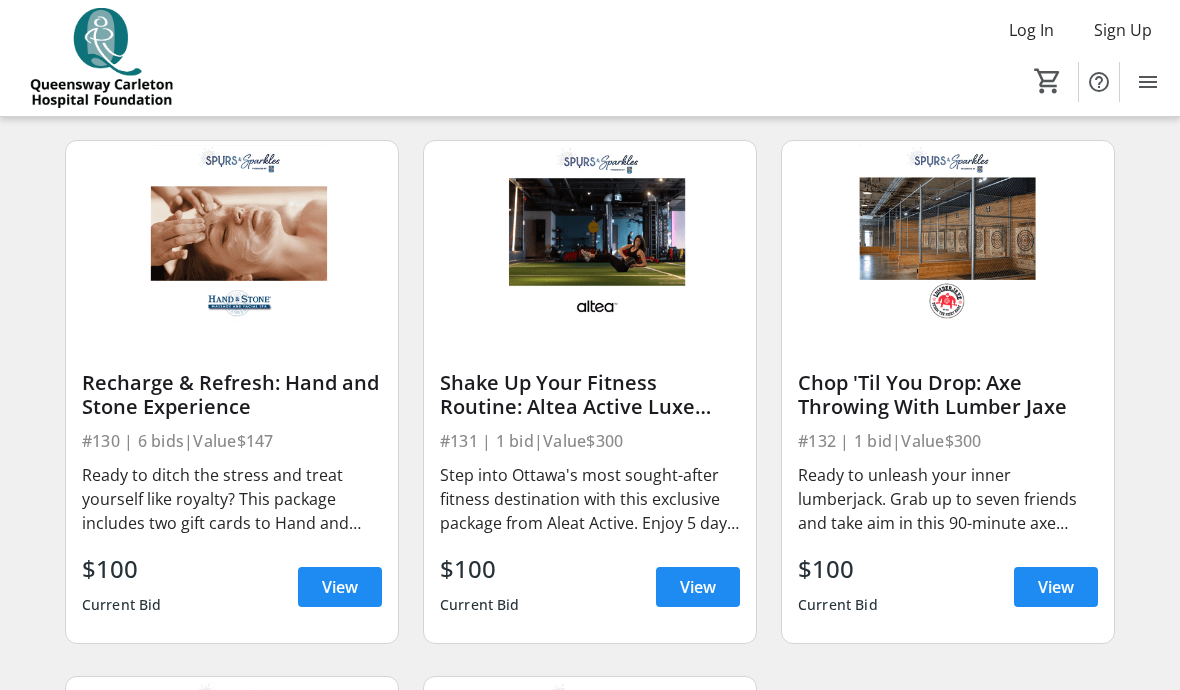 click on "View" at bounding box center (698, 587) 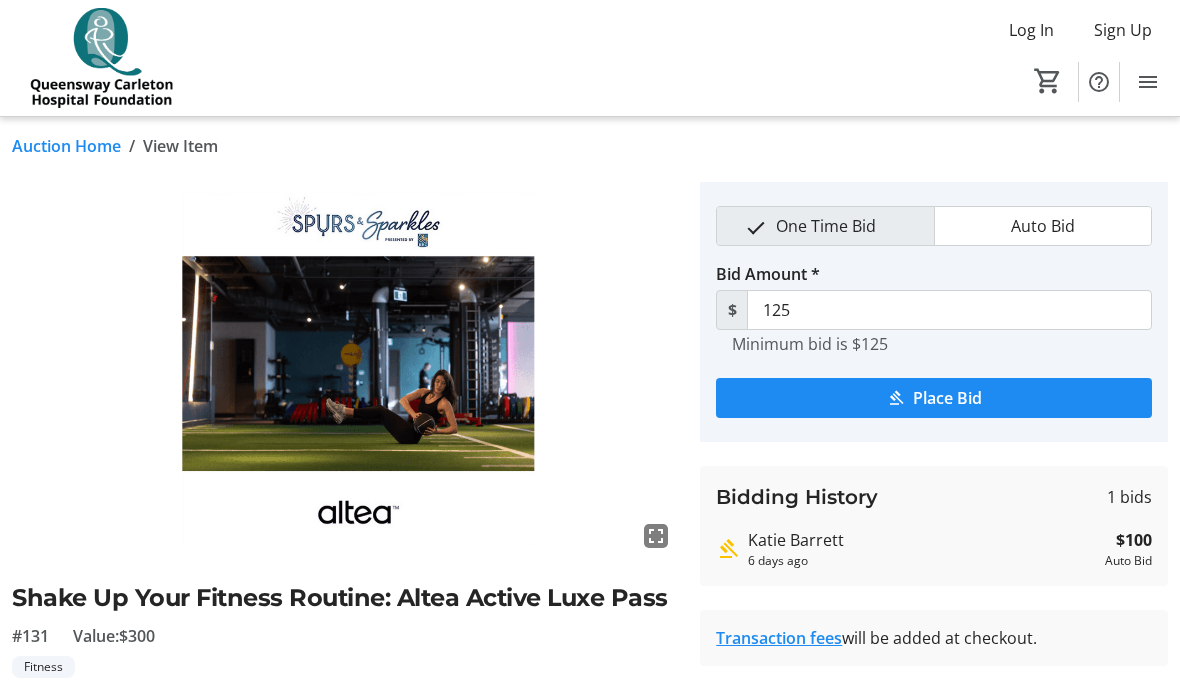 scroll, scrollTop: 0, scrollLeft: 0, axis: both 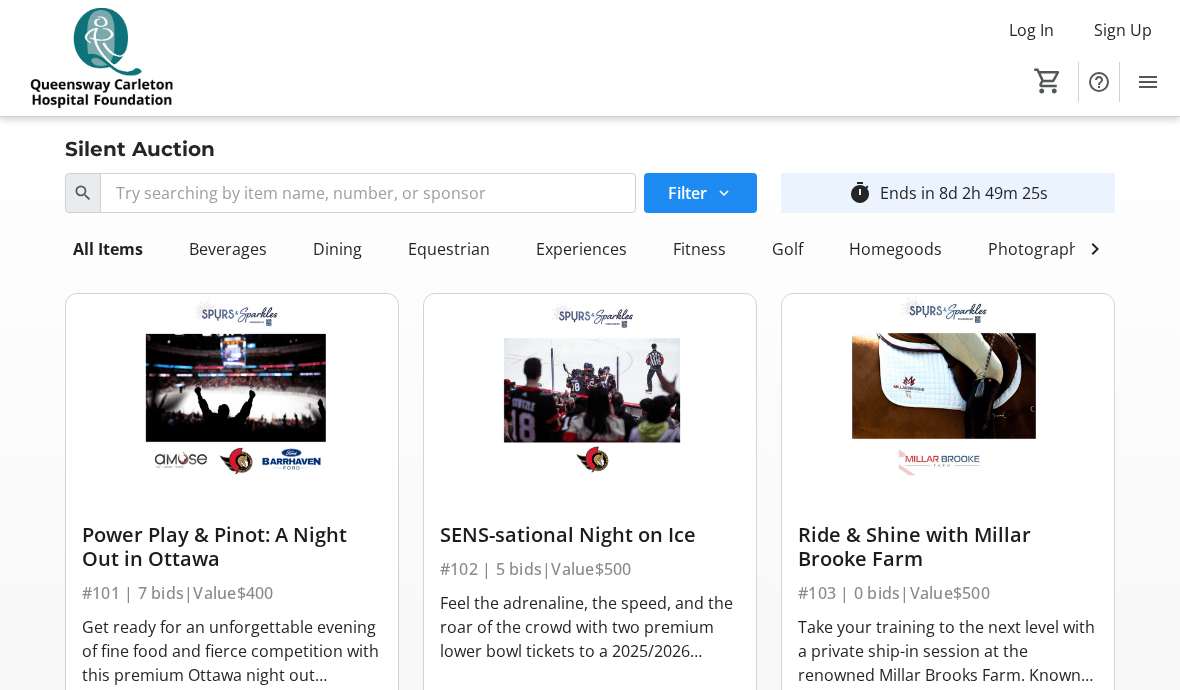 click on "Beverages" 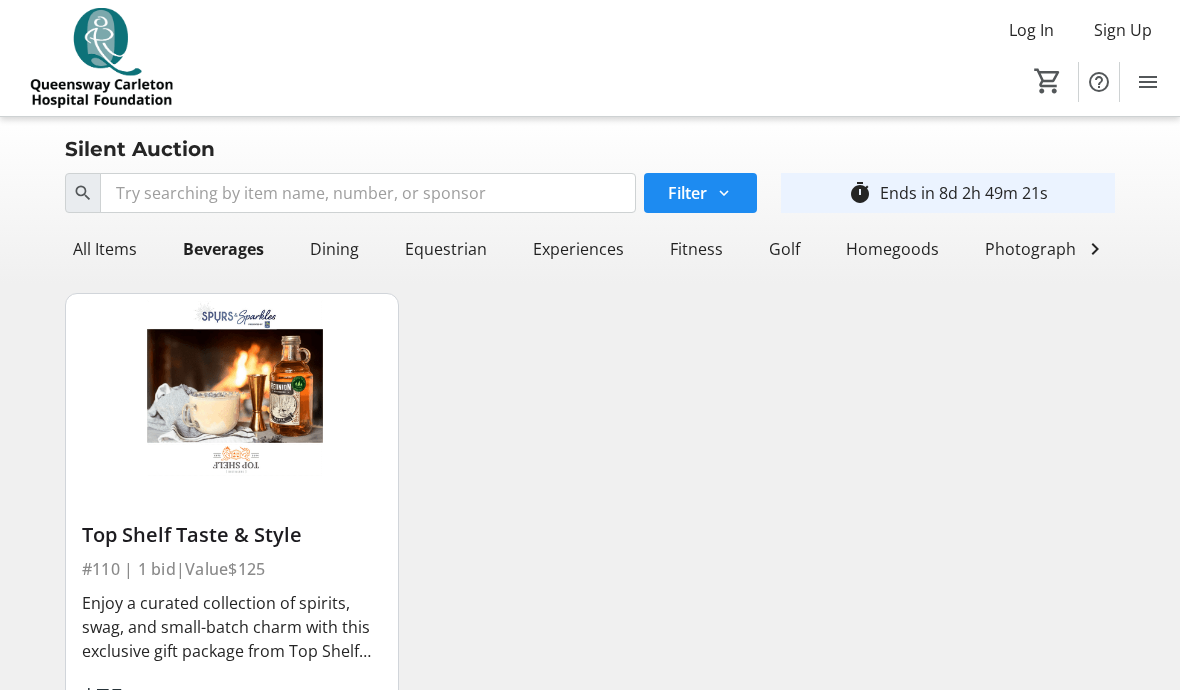 click on "Dining" 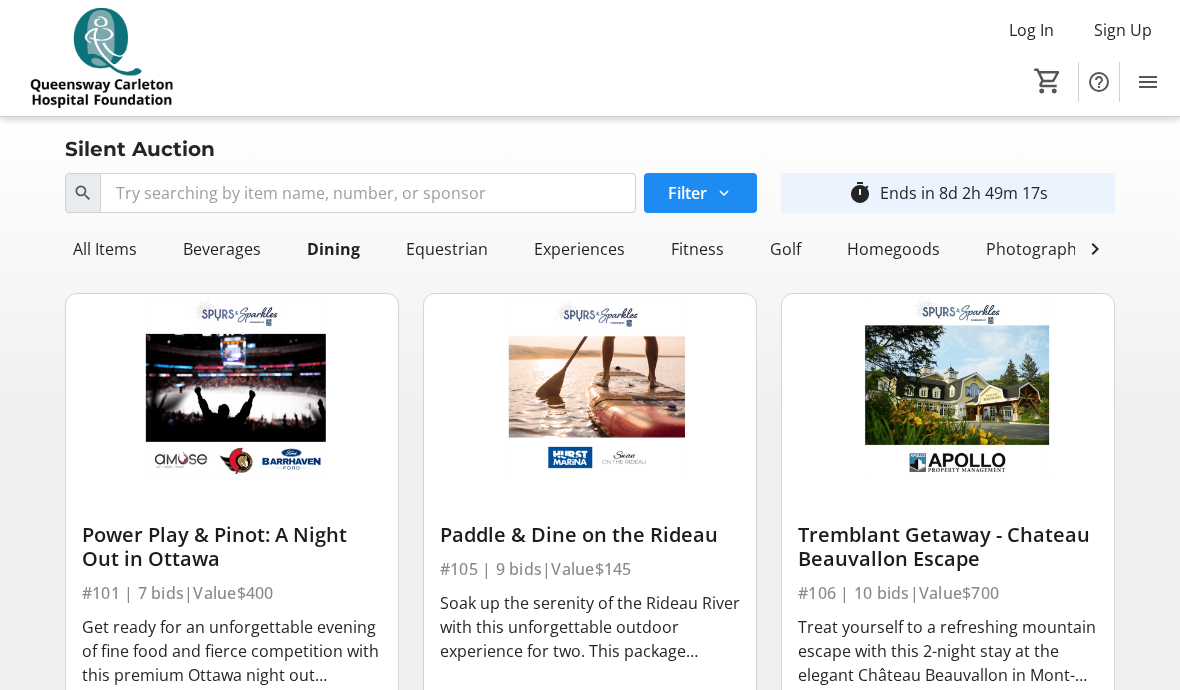 click on "Experiences" 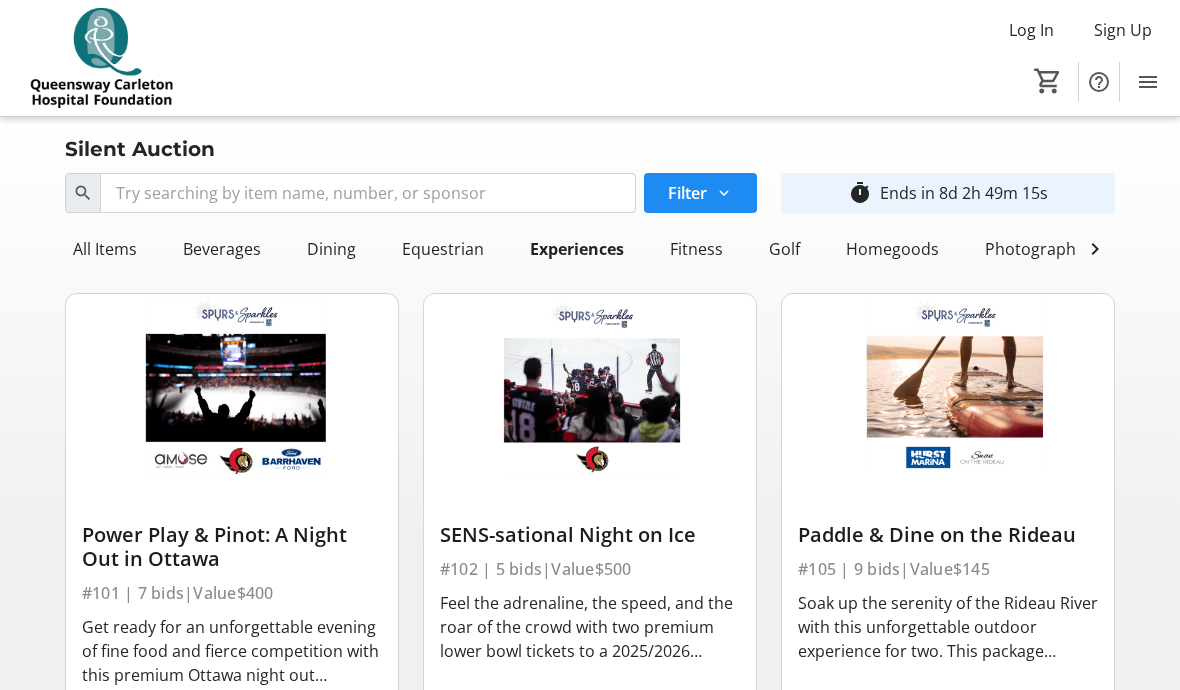click on "Fitness" 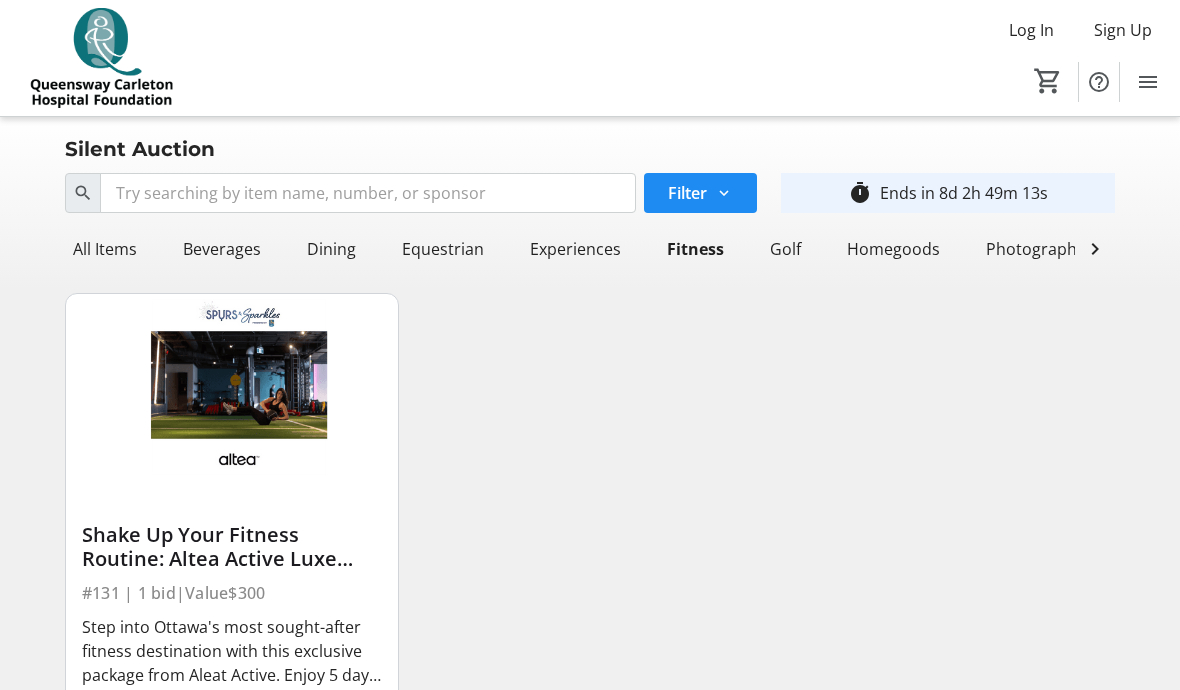 click on "Golf" 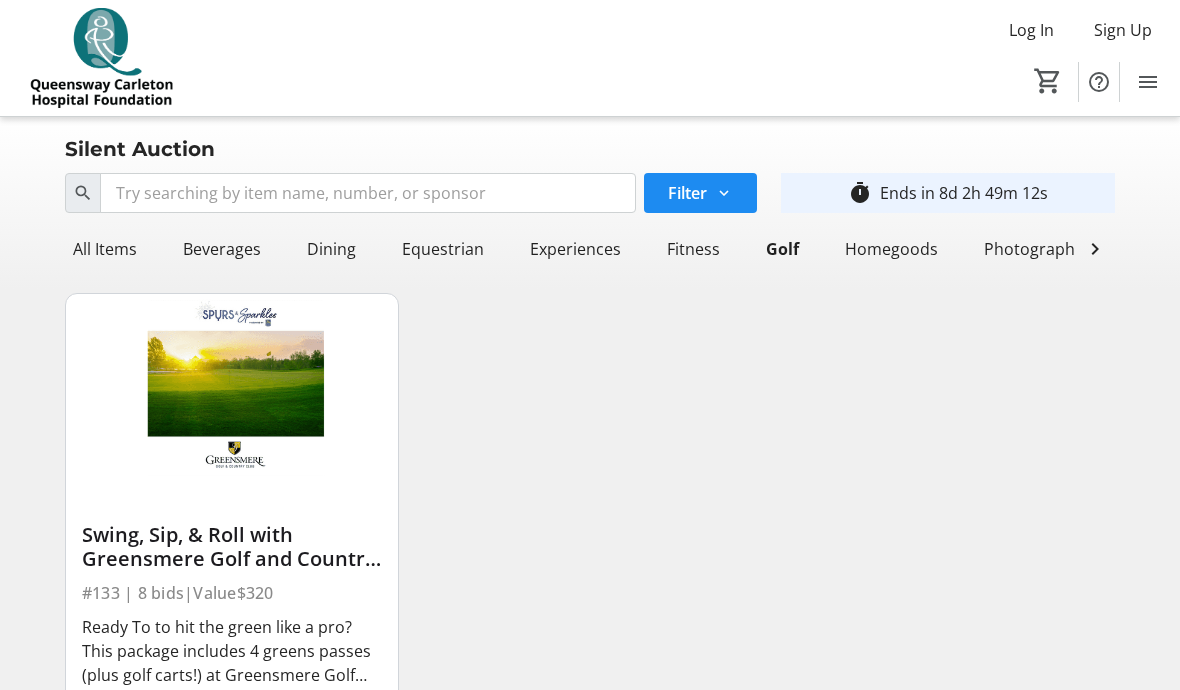 click on "Homegoods" 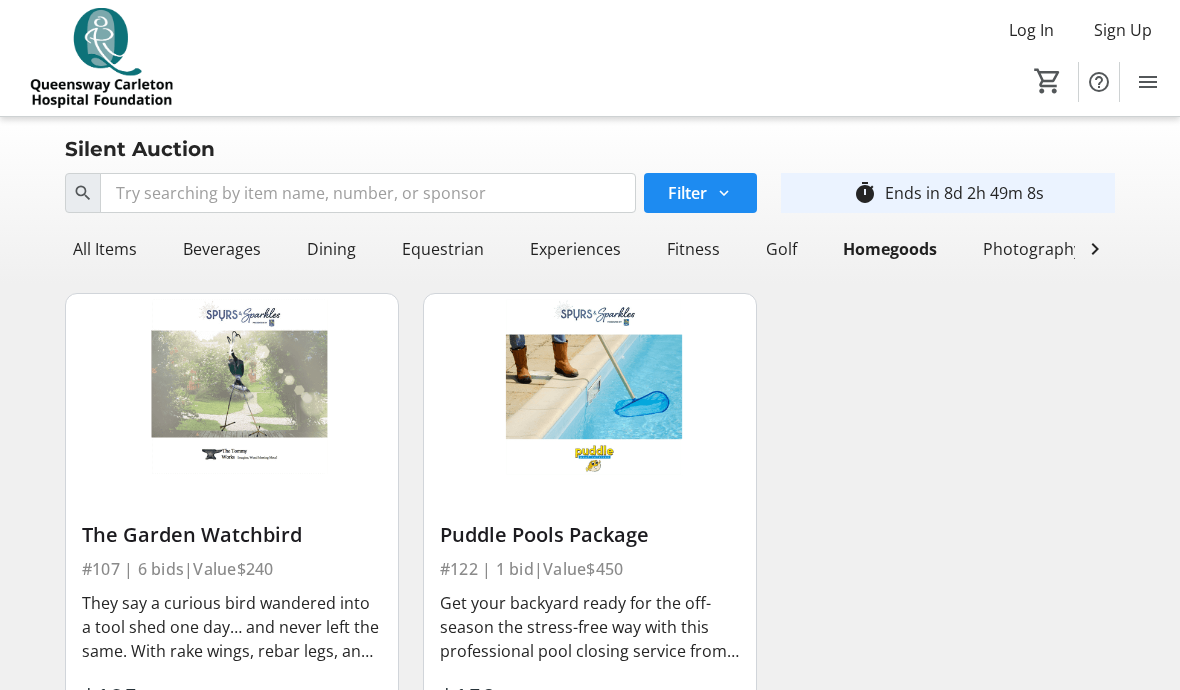 click on "Photography" 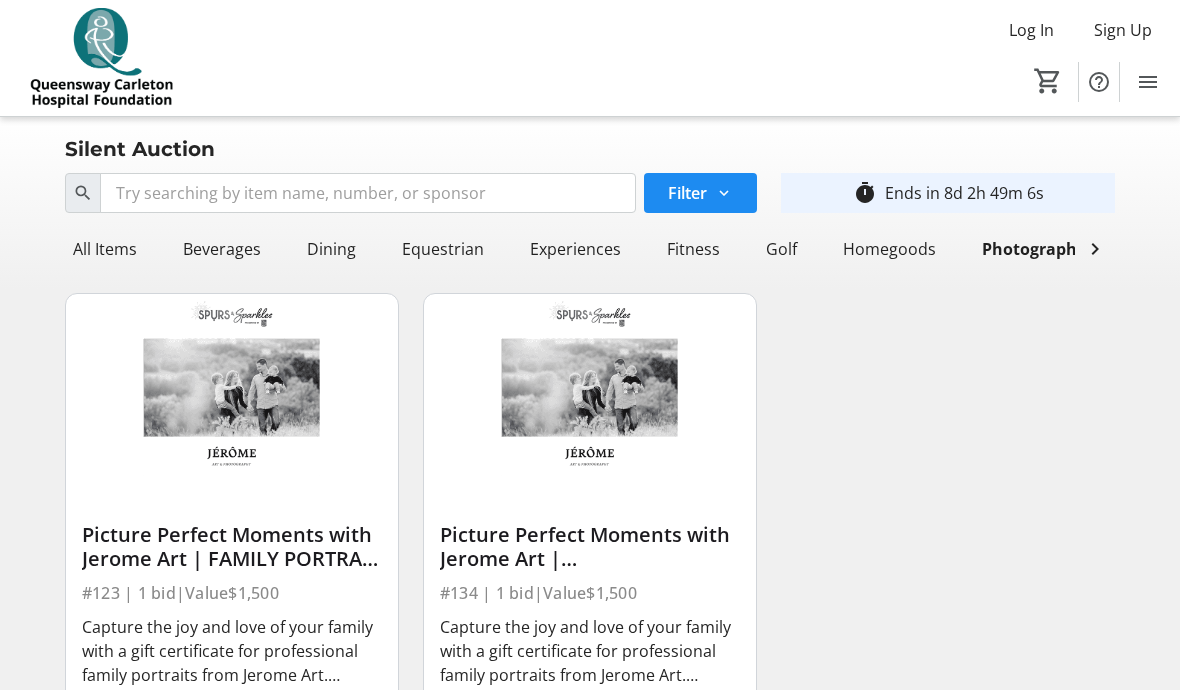 click 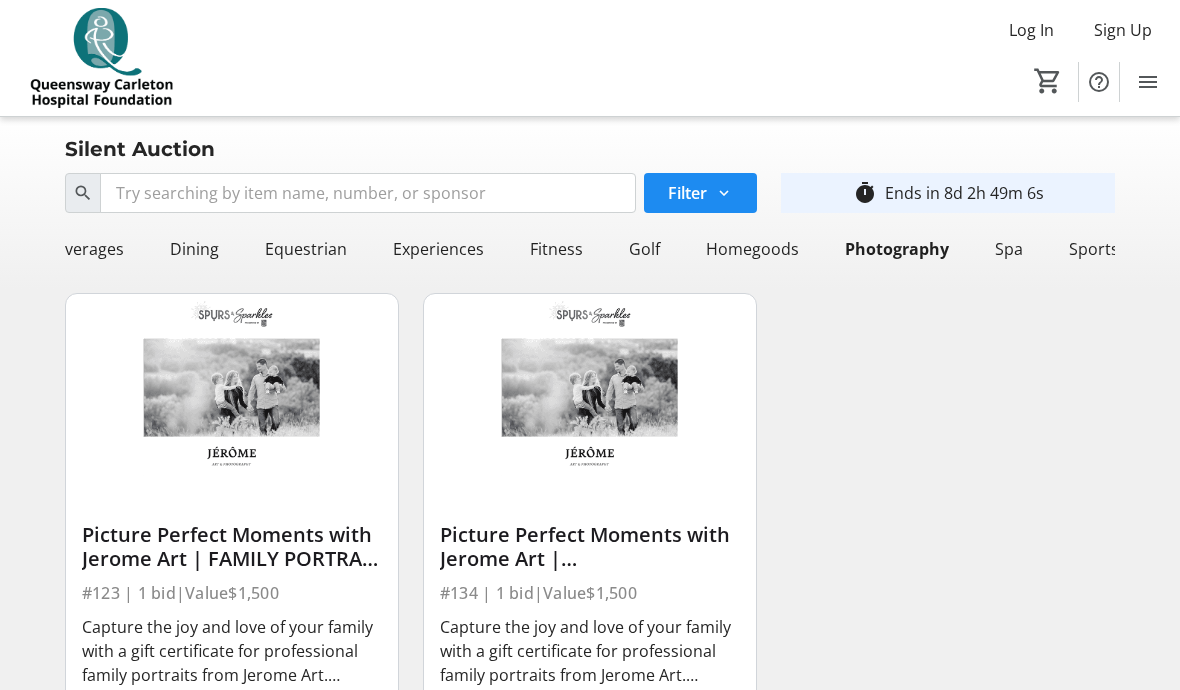 scroll, scrollTop: 0, scrollLeft: 137, axis: horizontal 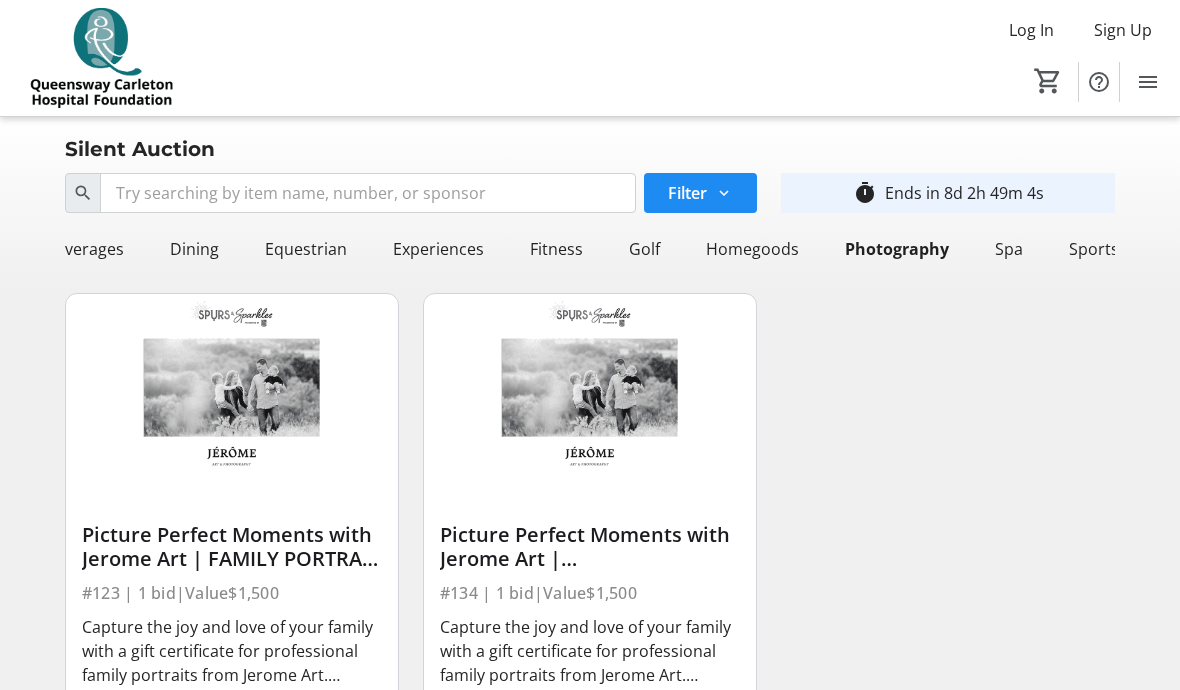 click on "Spa" 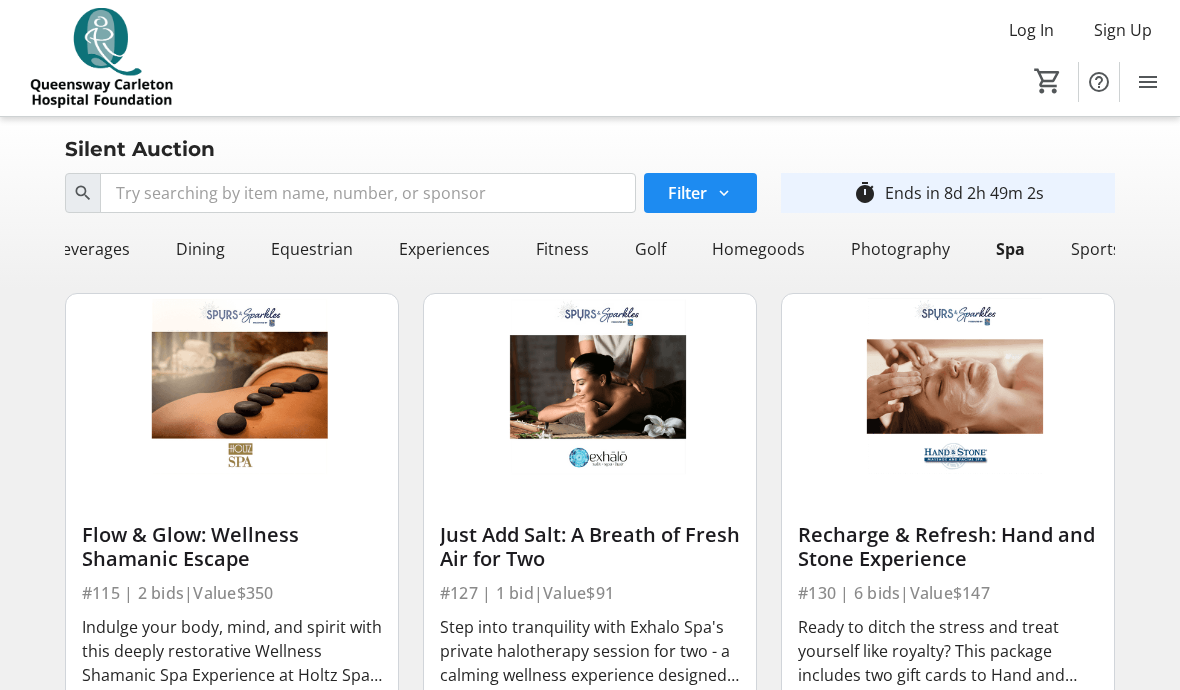 click on "Sports" 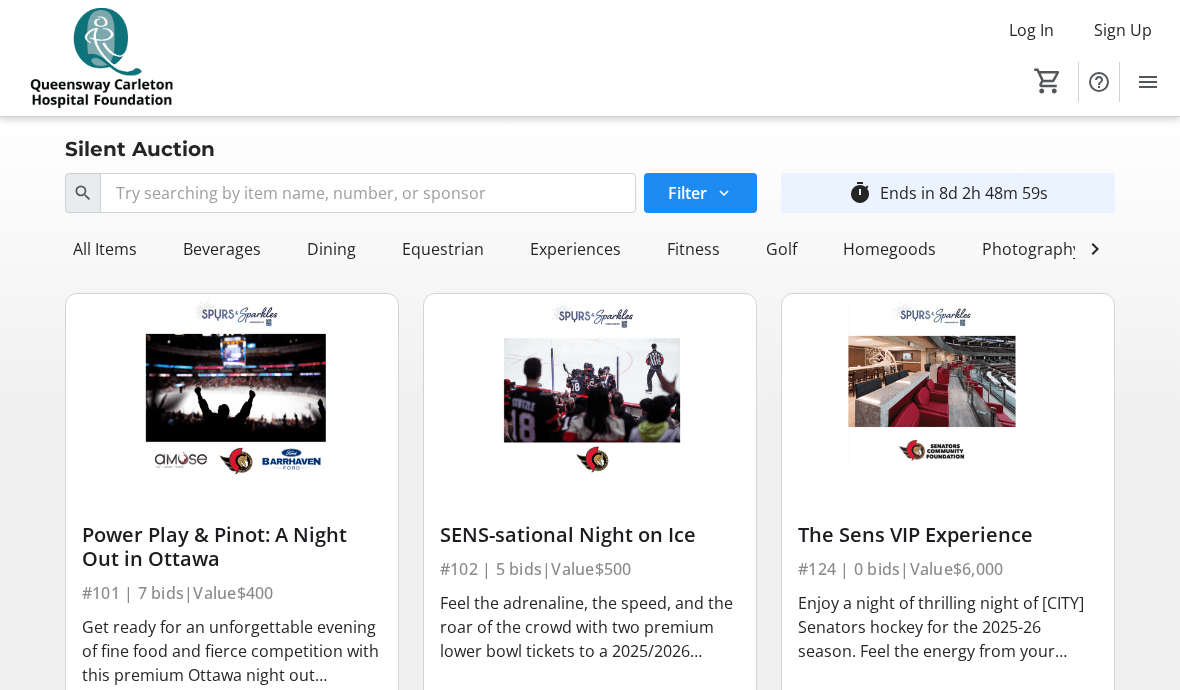 scroll, scrollTop: 0, scrollLeft: 0, axis: both 